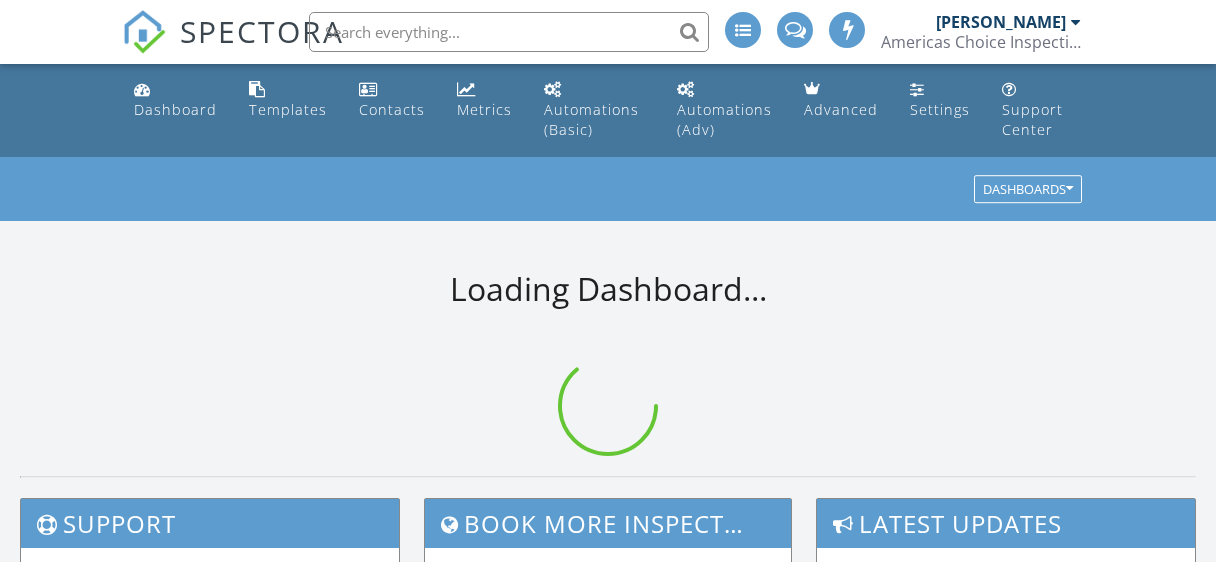 scroll, scrollTop: 0, scrollLeft: 0, axis: both 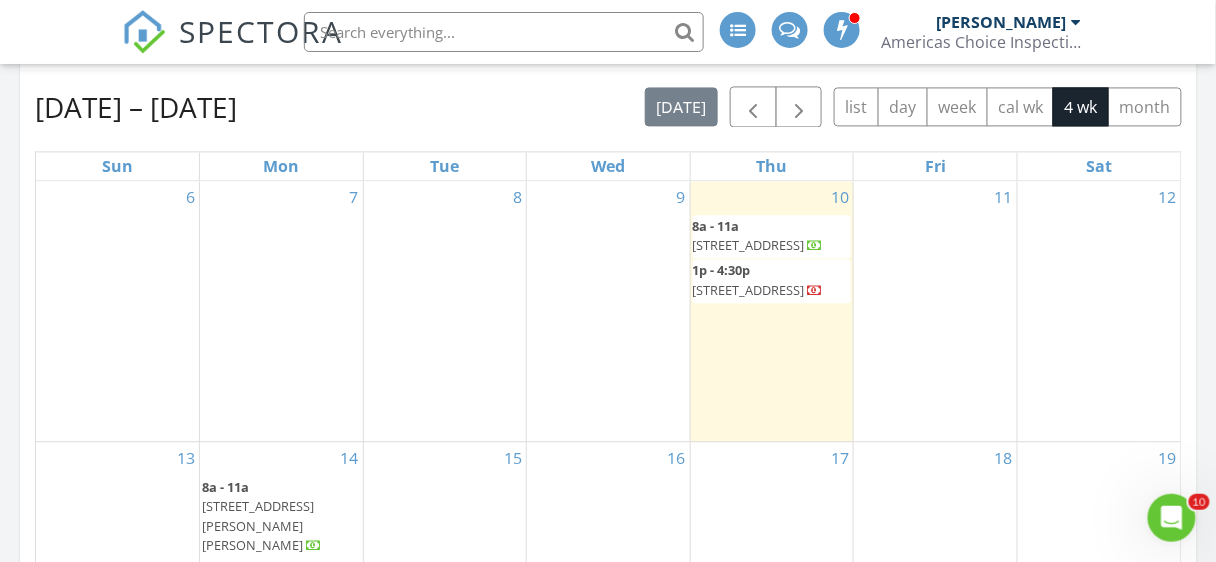 click on "108 Heritage Valley Ct, Mocksville 27028" at bounding box center [749, 245] 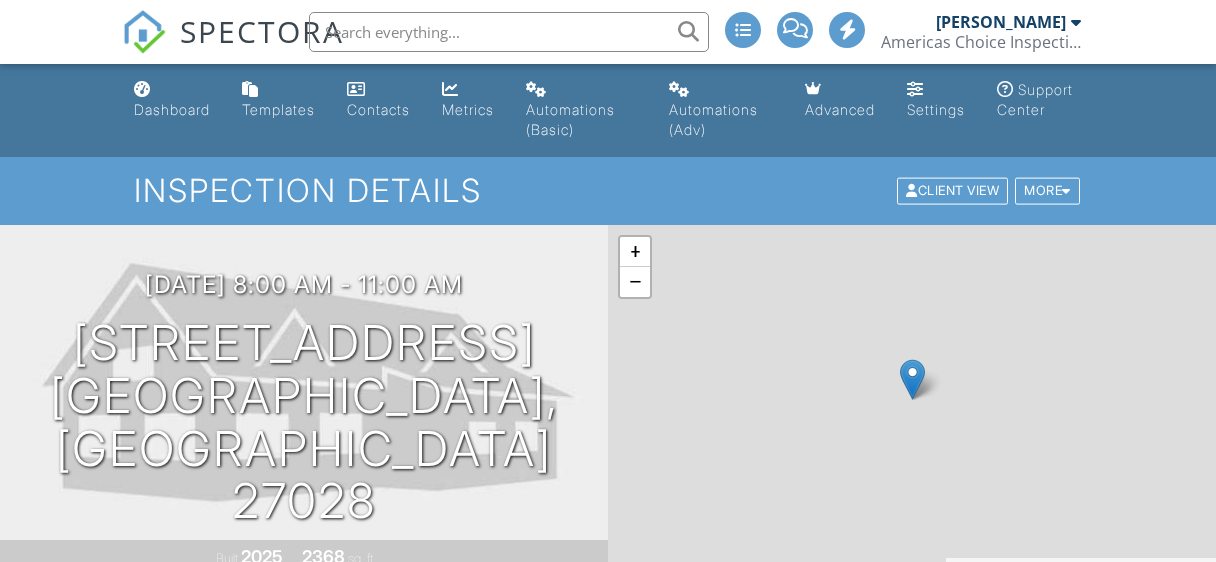 scroll, scrollTop: 0, scrollLeft: 0, axis: both 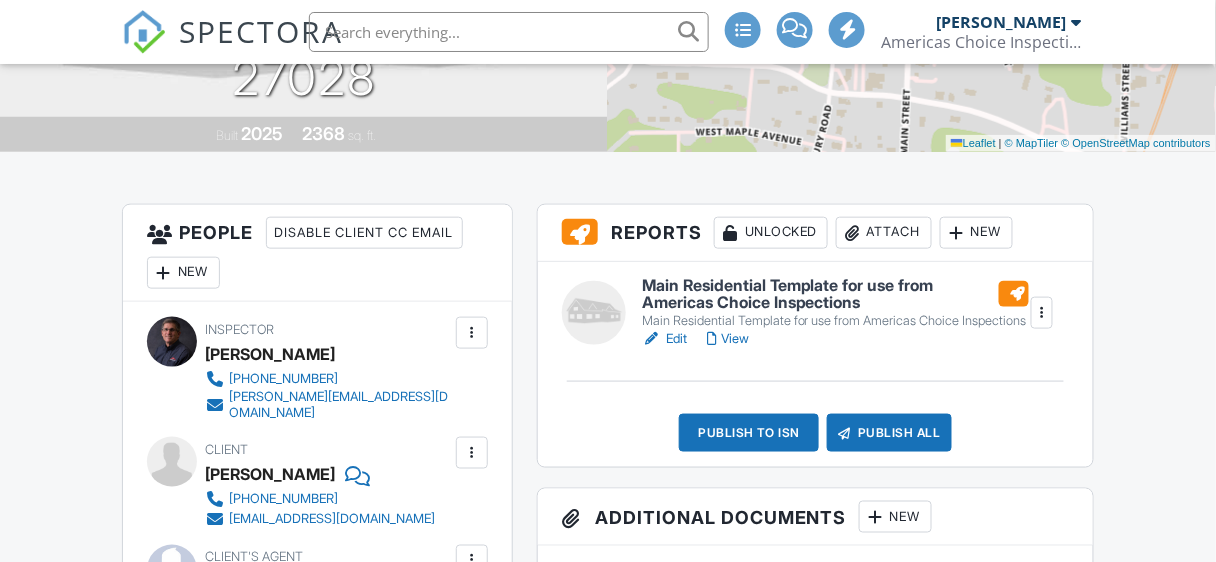 click on "Main Residential Template for use from Americas Choice Inspections" at bounding box center (835, 294) 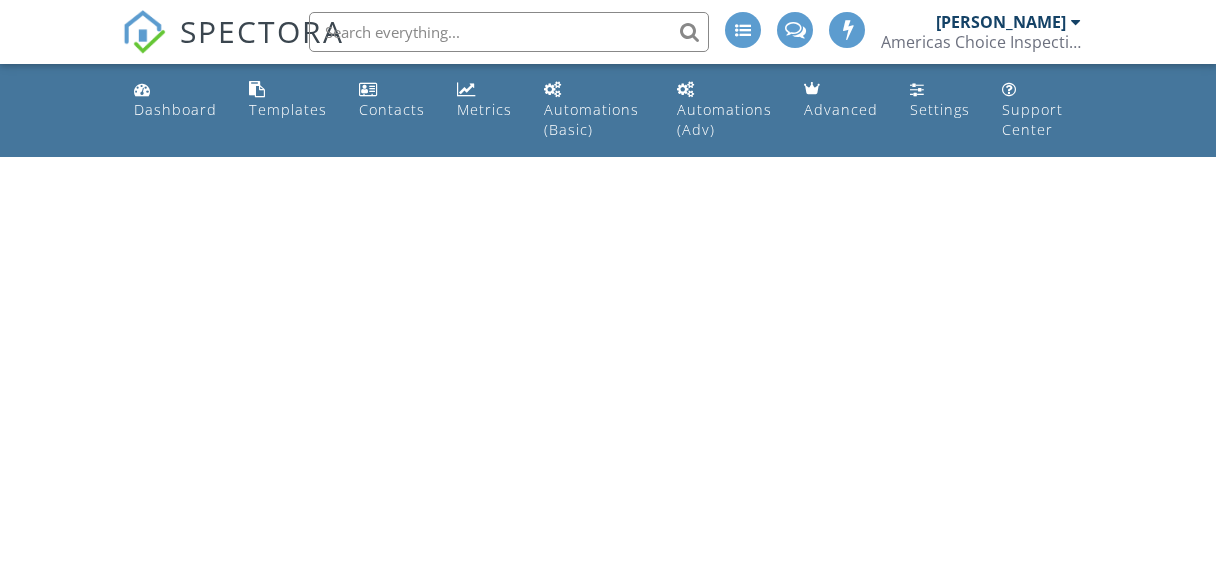 scroll, scrollTop: 0, scrollLeft: 0, axis: both 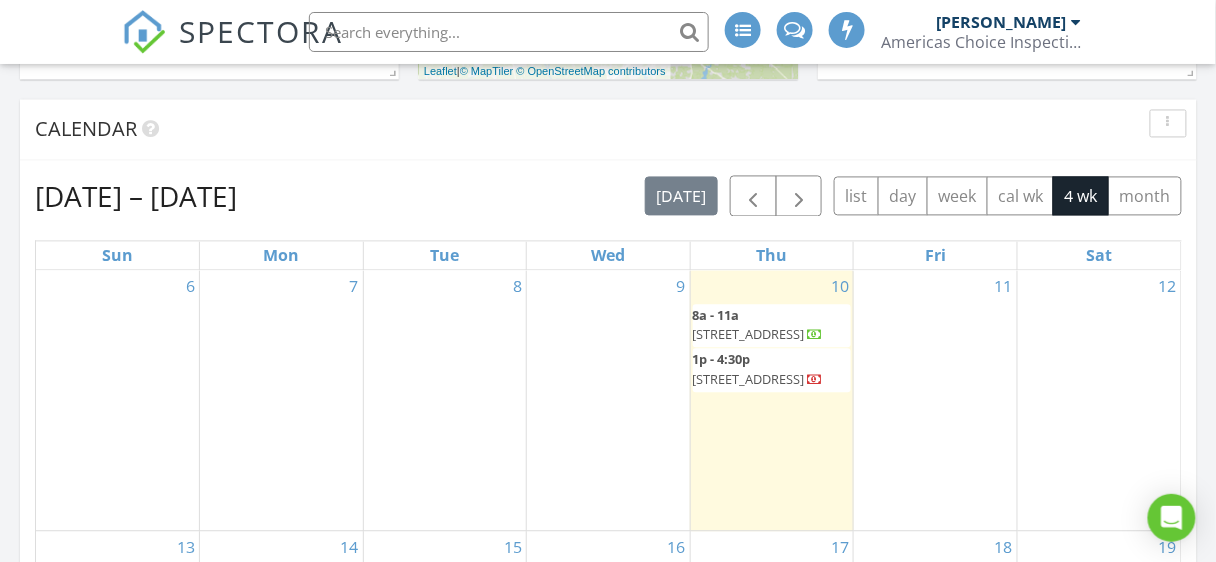 drag, startPoint x: 1219, startPoint y: 76, endPoint x: 1228, endPoint y: 245, distance: 169.23947 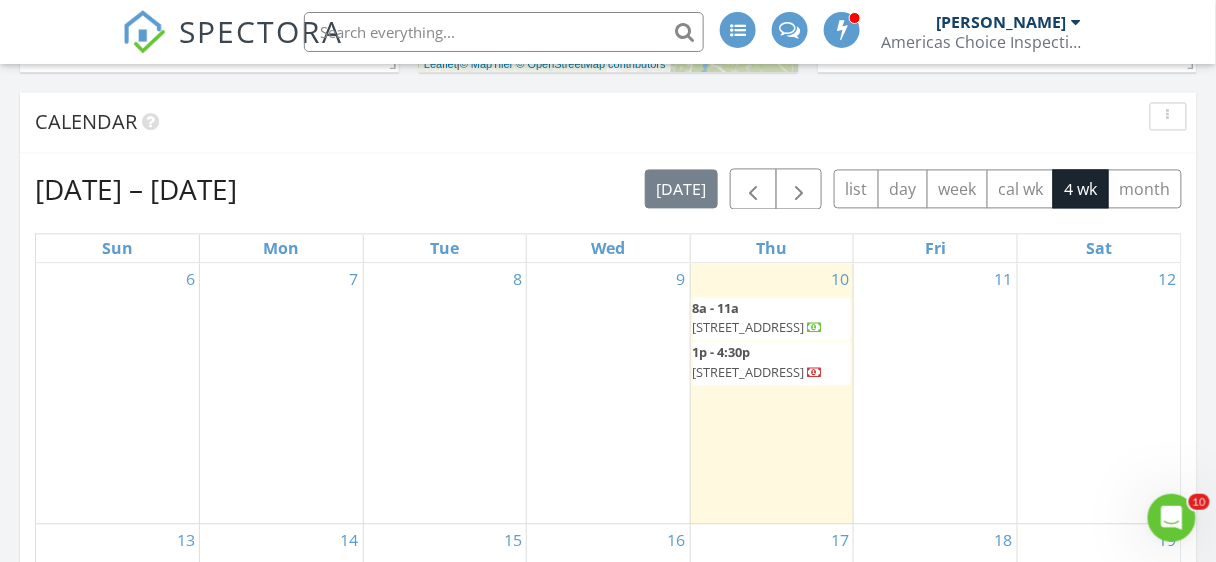 scroll, scrollTop: 0, scrollLeft: 0, axis: both 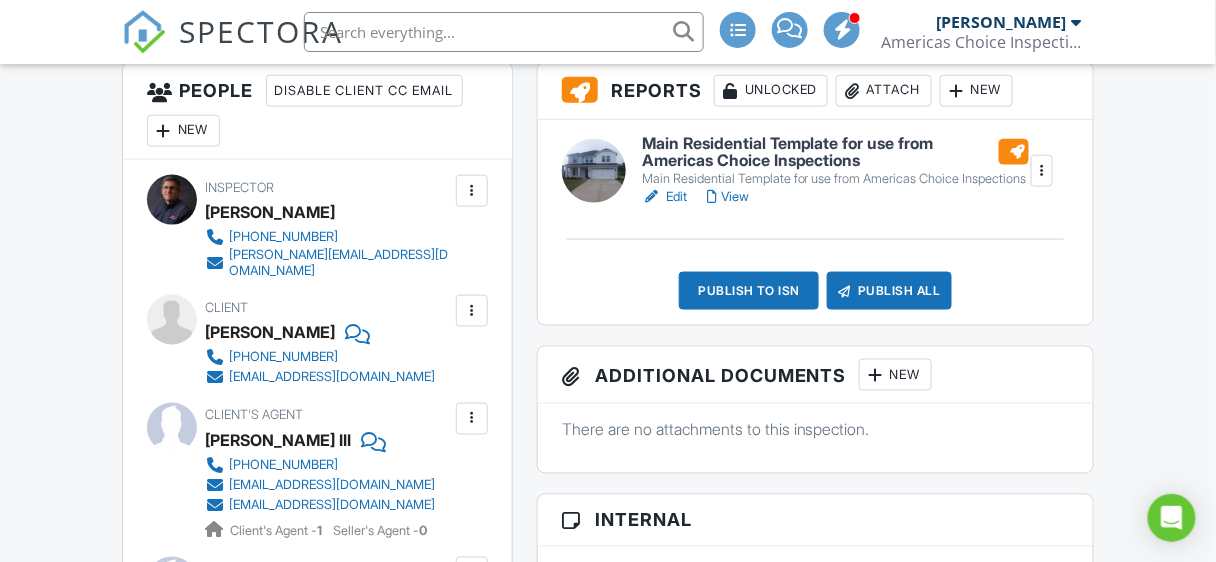 click on "Publish to ISN" at bounding box center [749, 291] 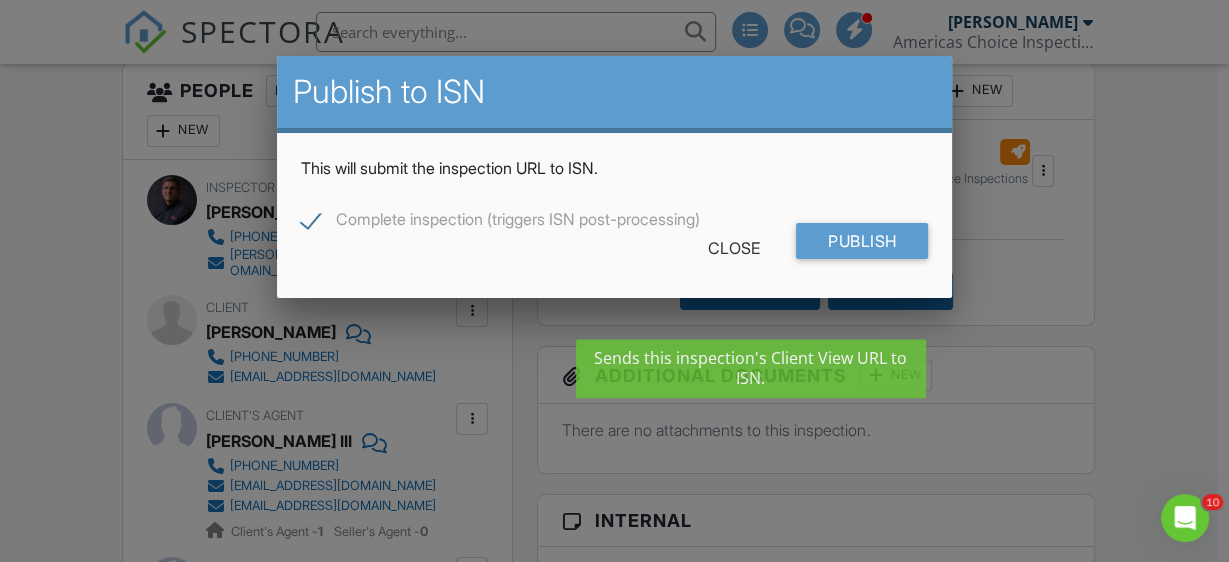 scroll, scrollTop: 0, scrollLeft: 0, axis: both 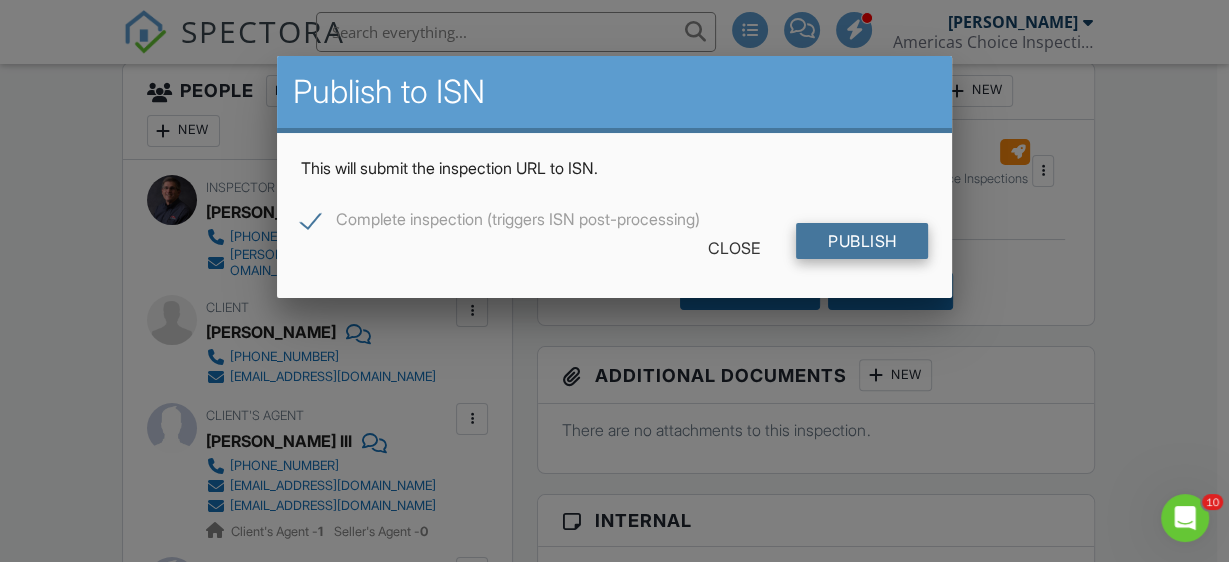 click on "Publish" at bounding box center (862, 241) 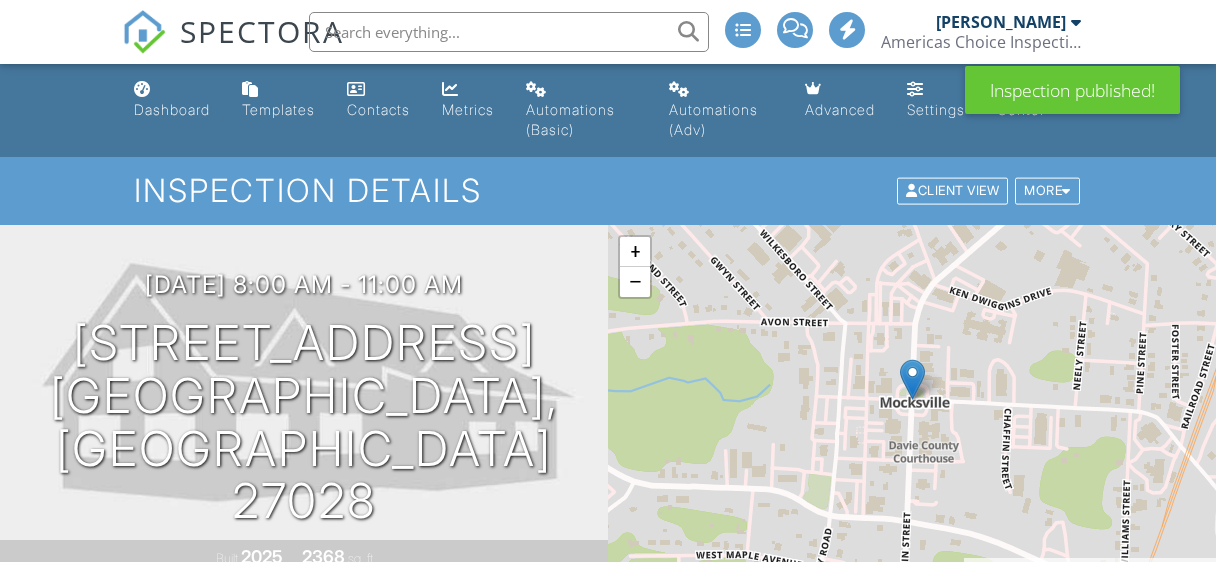 scroll, scrollTop: 0, scrollLeft: 0, axis: both 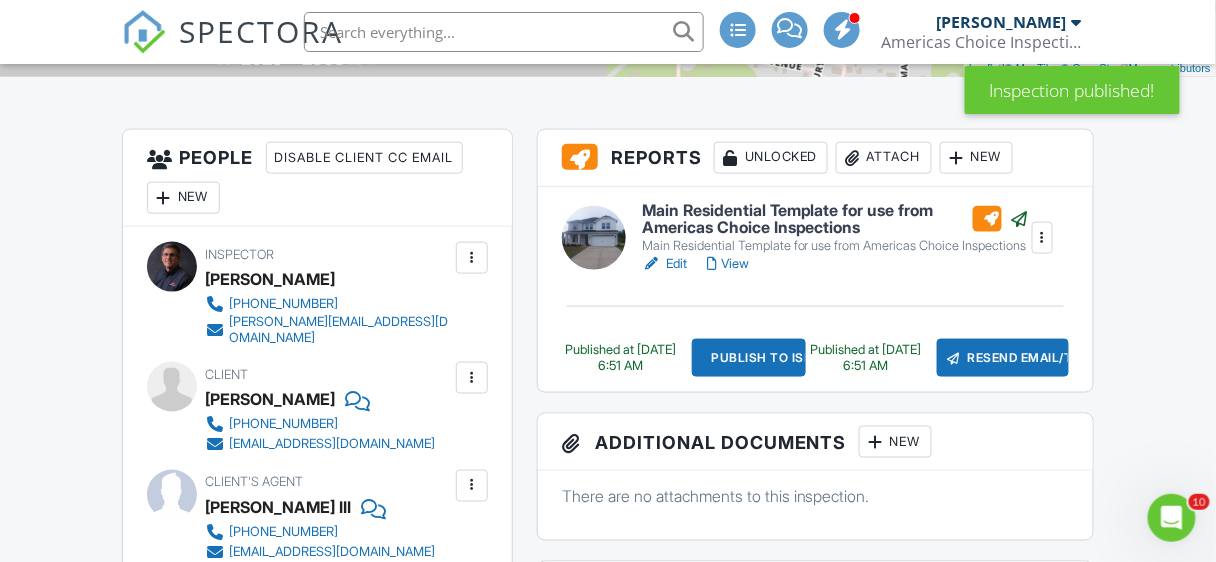 drag, startPoint x: 1220, startPoint y: 104, endPoint x: 1226, endPoint y: 210, distance: 106.16968 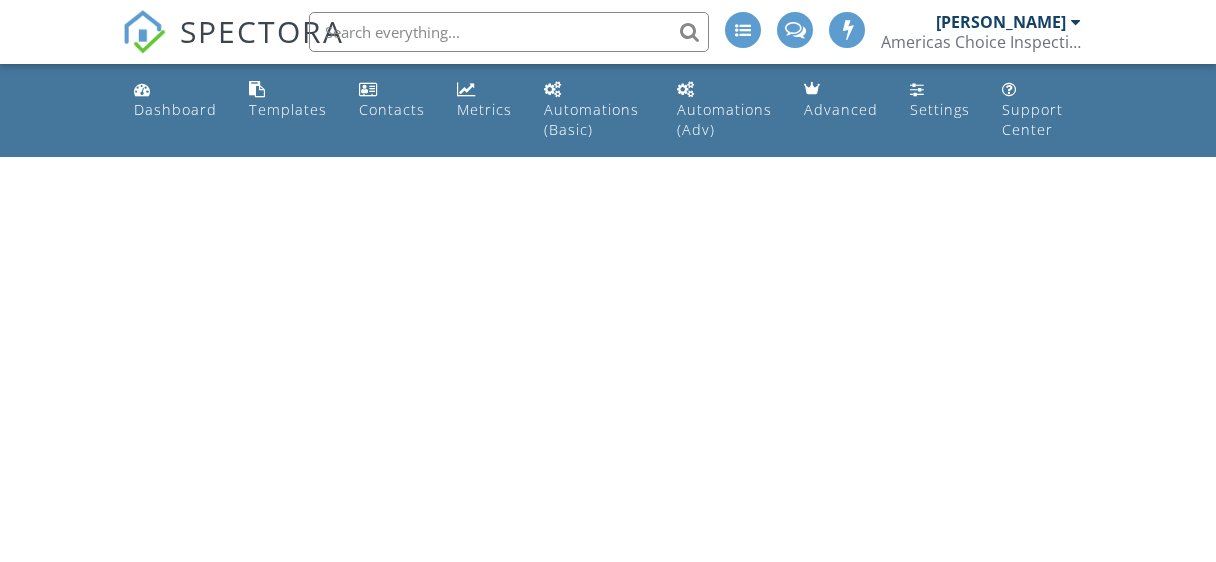 scroll, scrollTop: 0, scrollLeft: 0, axis: both 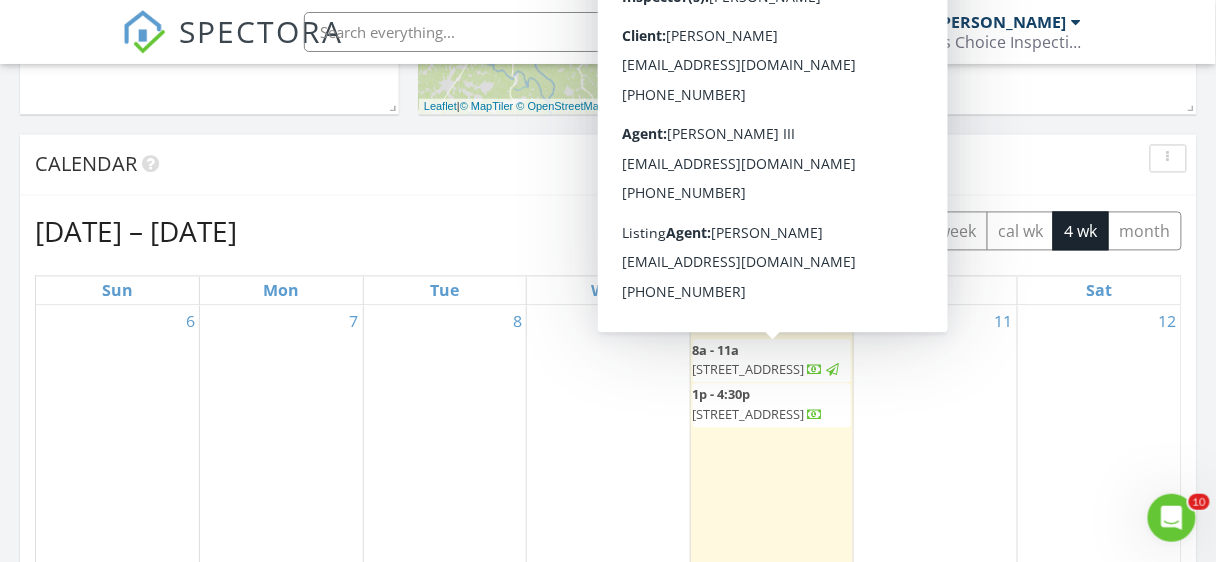 click on "108 Heritage Valley Ct, Mocksville 27028" at bounding box center [749, 370] 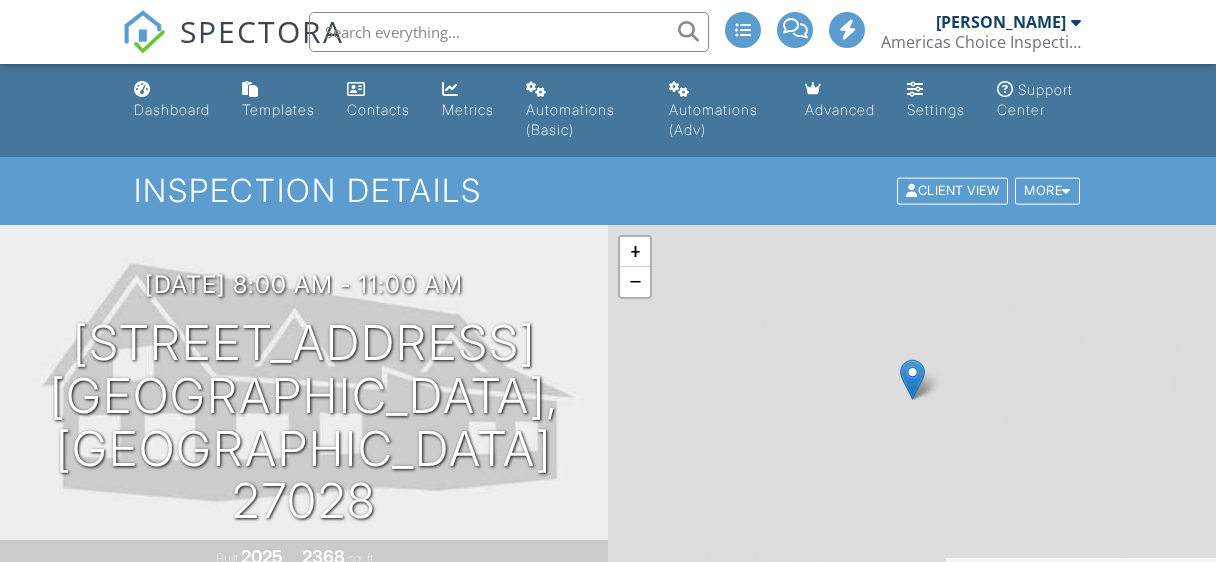 scroll, scrollTop: 0, scrollLeft: 0, axis: both 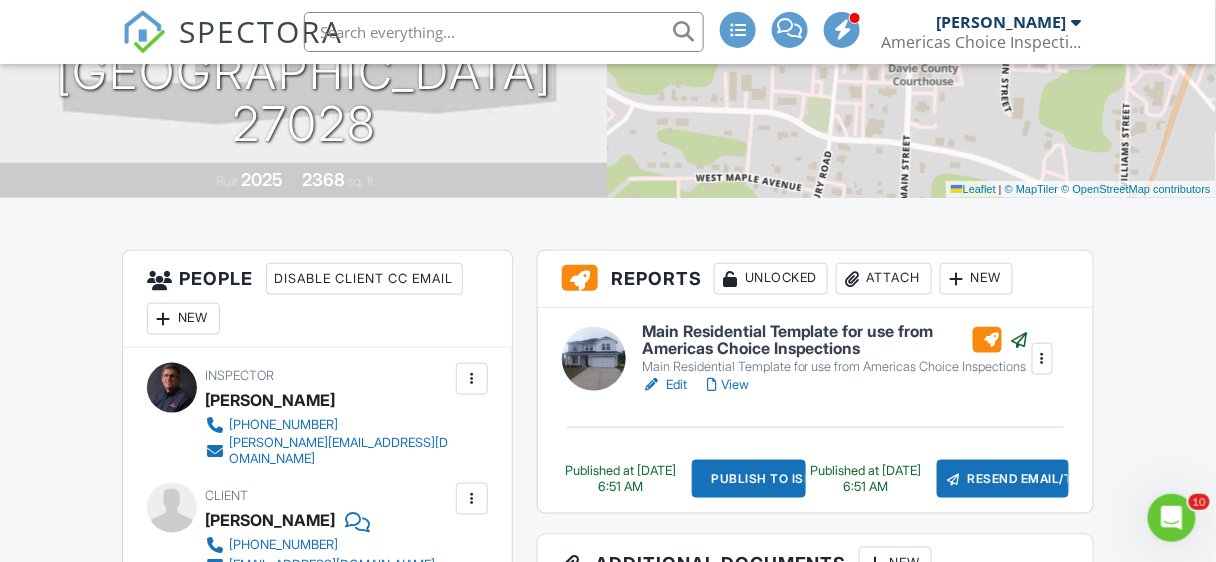 click on "SPECTORA
[PERSON_NAME]
Americas Choice Inspections - Triad
Role:
Inspector
Change Role
Dashboard
New Inspection
Inspections
Calendar
Template Editor
Contacts
Automations (Basic)
Automations (Adv)
Team
Metrics
Payments
Data Exports
Billing
Conversations
Tasks
Reporting
Advanced
Equipment
Settings
What's New
Sign Out
Change Active Role
Your account has more than one possible role. Please choose how you'd like to view the site:
Company/Agency
City
Role
Dashboard
Templates
Contacts
Metrics
Automations (Basic)
Automations (Adv)
Advanced
Settings
Support Center" at bounding box center [608, 877] 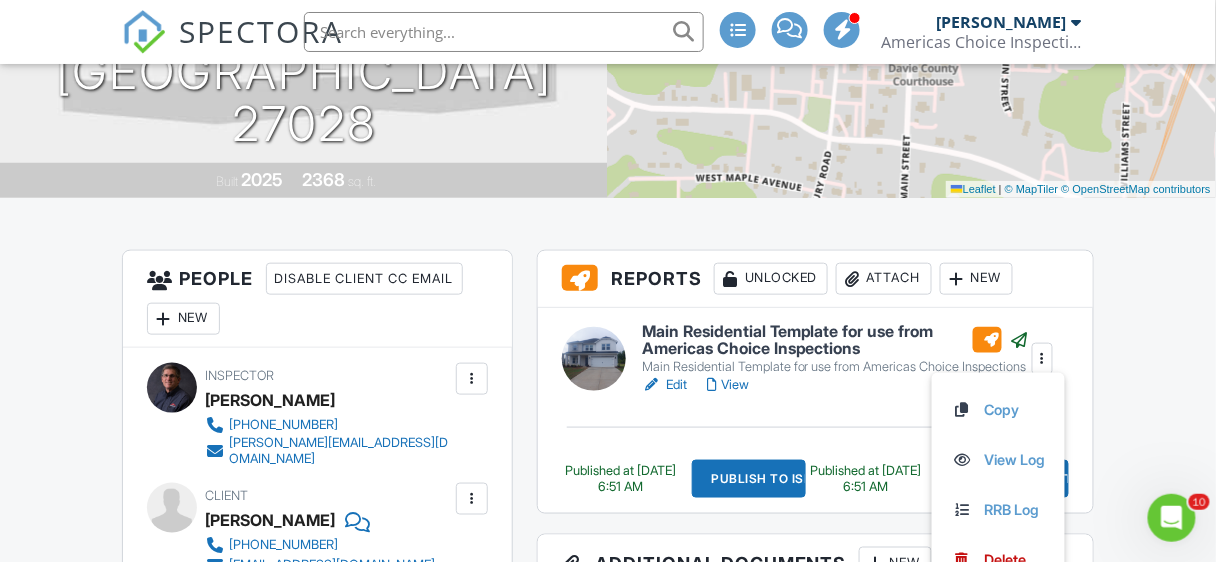 click on "Dashboard
Templates
Contacts
Metrics
Automations (Basic)
Automations (Adv)
Advanced
Settings
Support Center
Inspection Details
Client View
More
Property Details
Reschedule
Reorder / Copy
Share
Cancel
[GEOGRAPHIC_DATA]
Print Order
Convert to V9
View Change Log
[DATE]  8:00 am
- 11:00 am
[STREET_ADDRESS]
[GEOGRAPHIC_DATA], NC 27028
Built
2025
2368
sq. ft.
+ −  Leaflet   |   © MapTiler   © OpenStreetMap contributors
Reports
Unlocked
Attach
New
Main Residential Template for use from Americas Choice Inspections
Main Residential Template for use from Americas Choice Inspections
Edit
View
Copy
View Log
RRB Log
[GEOGRAPHIC_DATA]" at bounding box center (608, 909) 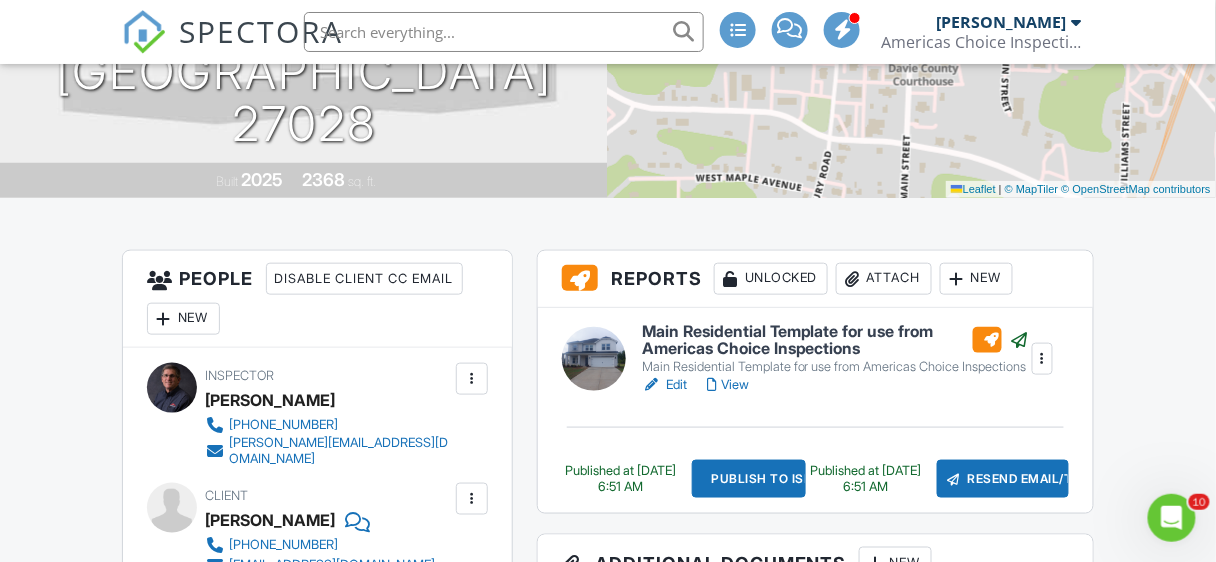 scroll, scrollTop: 378, scrollLeft: 0, axis: vertical 